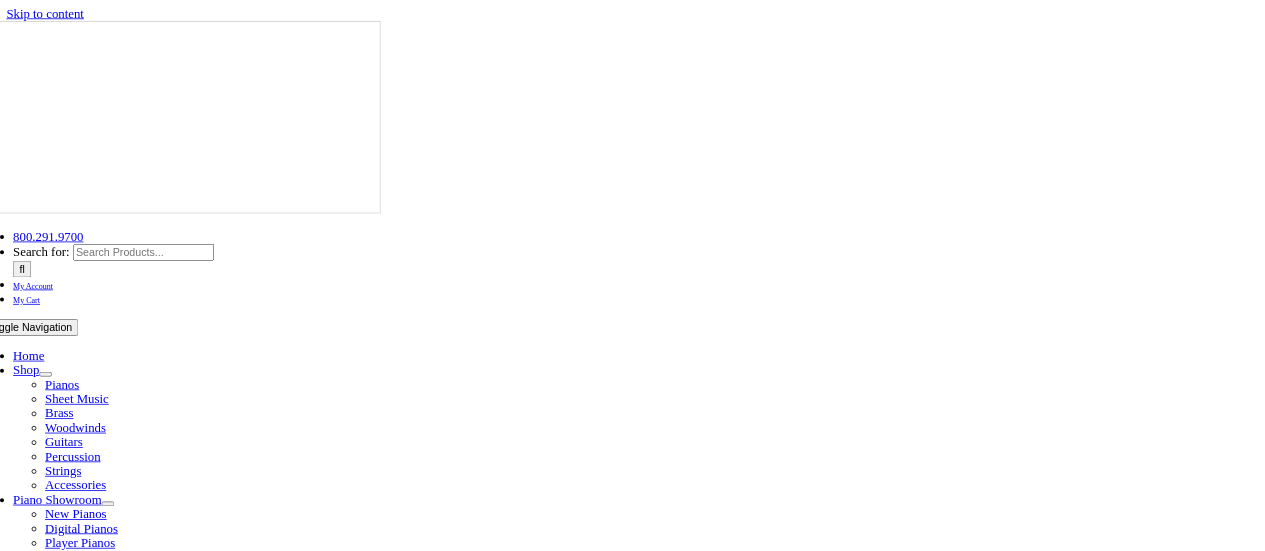 scroll, scrollTop: 0, scrollLeft: 0, axis: both 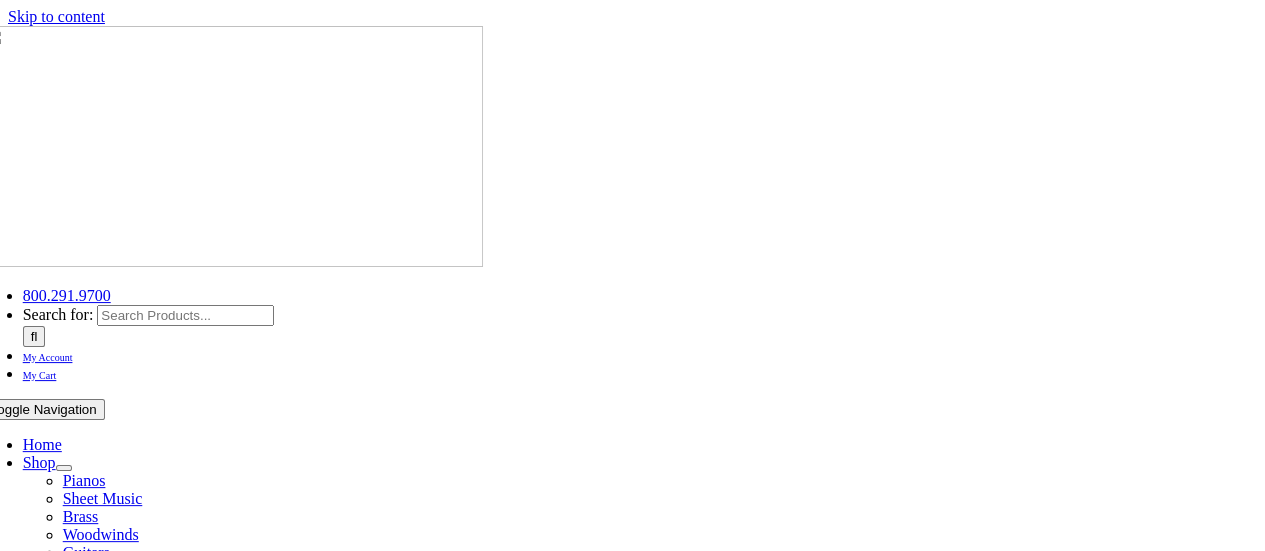 click on "My Account" at bounding box center [48, 357] 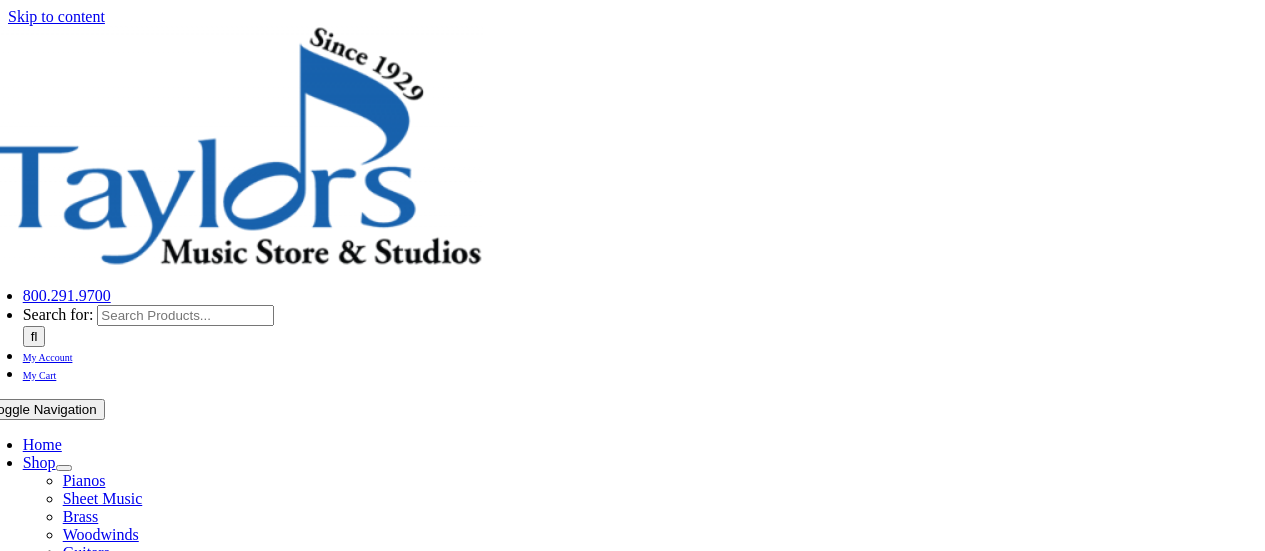 scroll, scrollTop: 0, scrollLeft: 0, axis: both 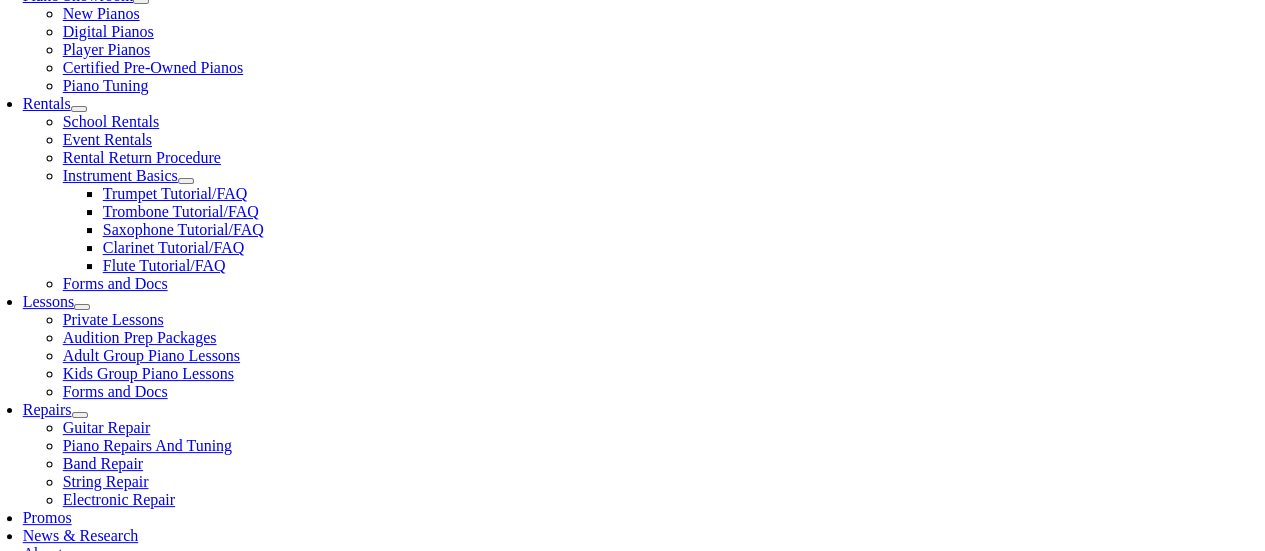click at bounding box center (400, 965) 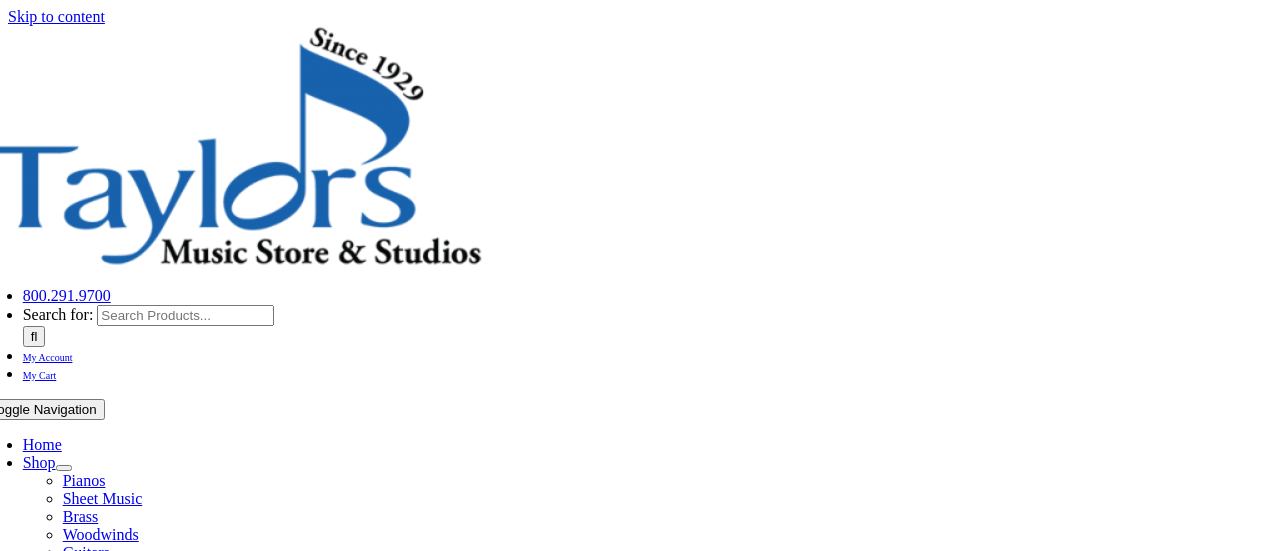 scroll, scrollTop: 0, scrollLeft: 0, axis: both 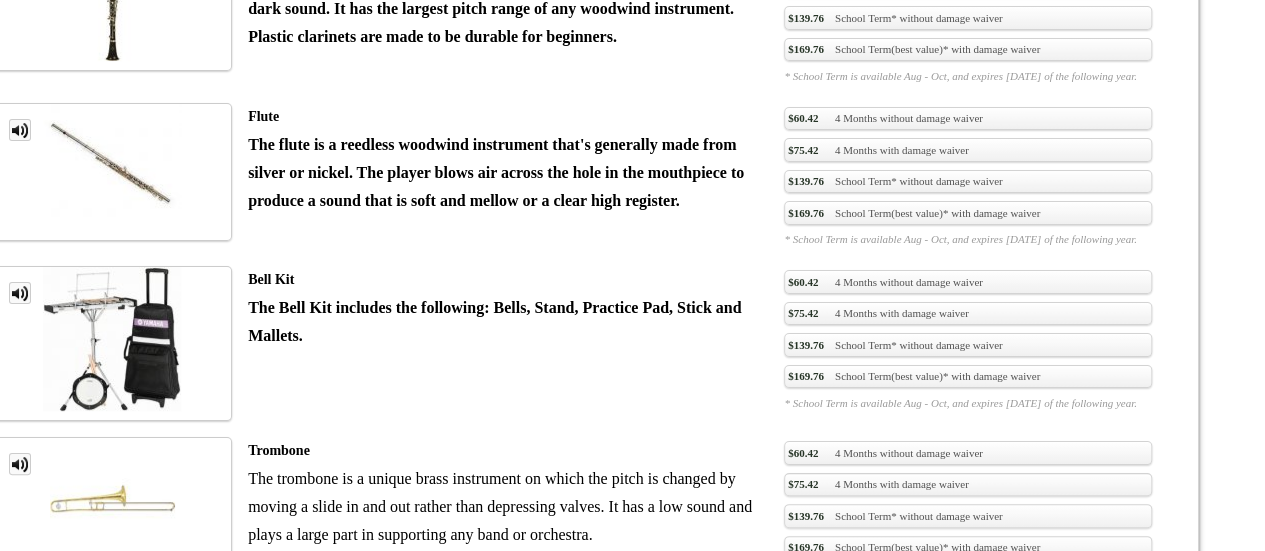 click on "$235.80  School Term(best value)* with damage waiver" at bounding box center (967, 875) 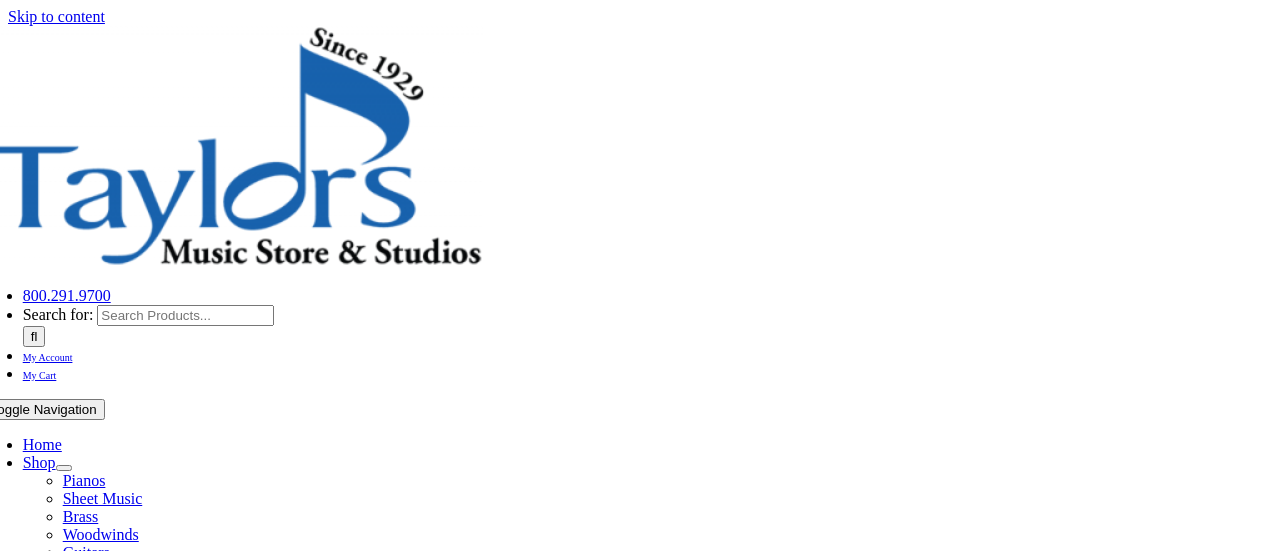 scroll, scrollTop: 0, scrollLeft: 0, axis: both 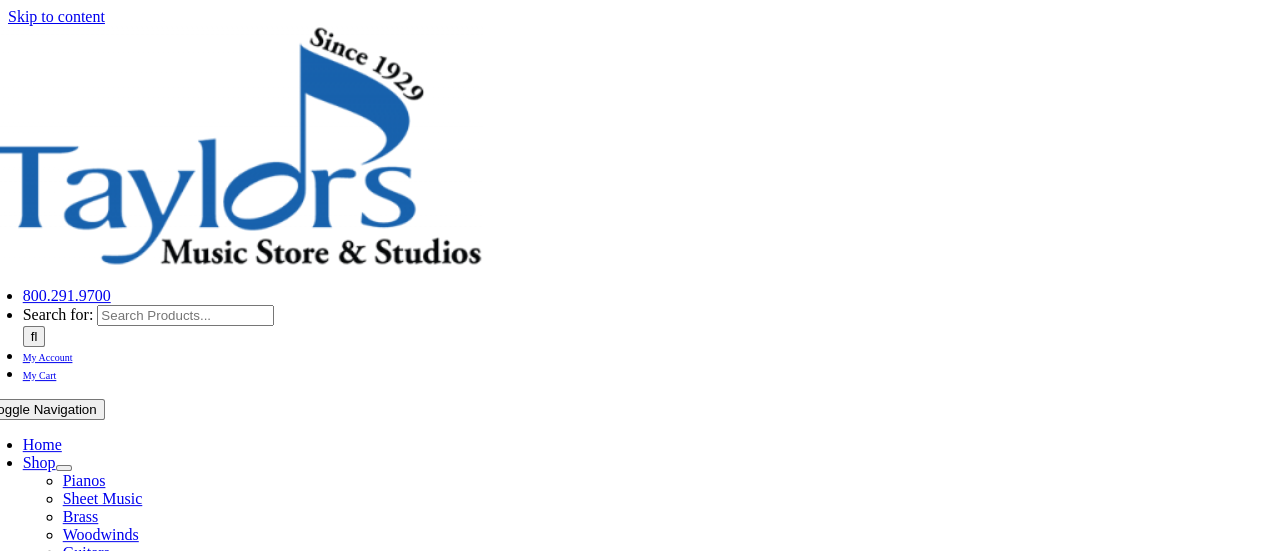 click on "Shop" at bounding box center [39, 462] 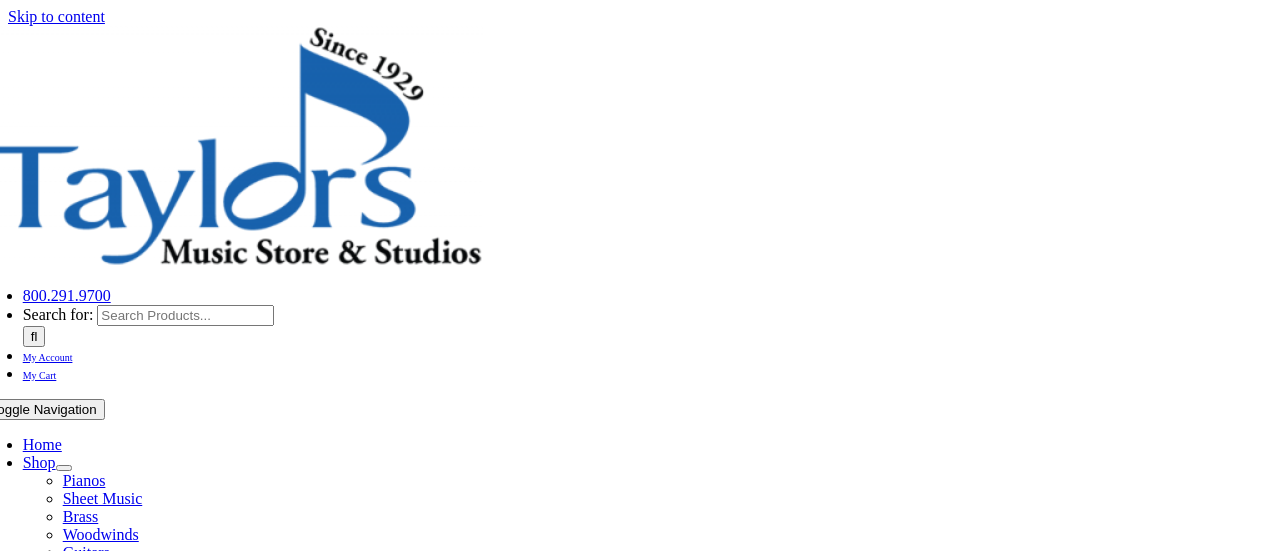 scroll, scrollTop: 0, scrollLeft: 0, axis: both 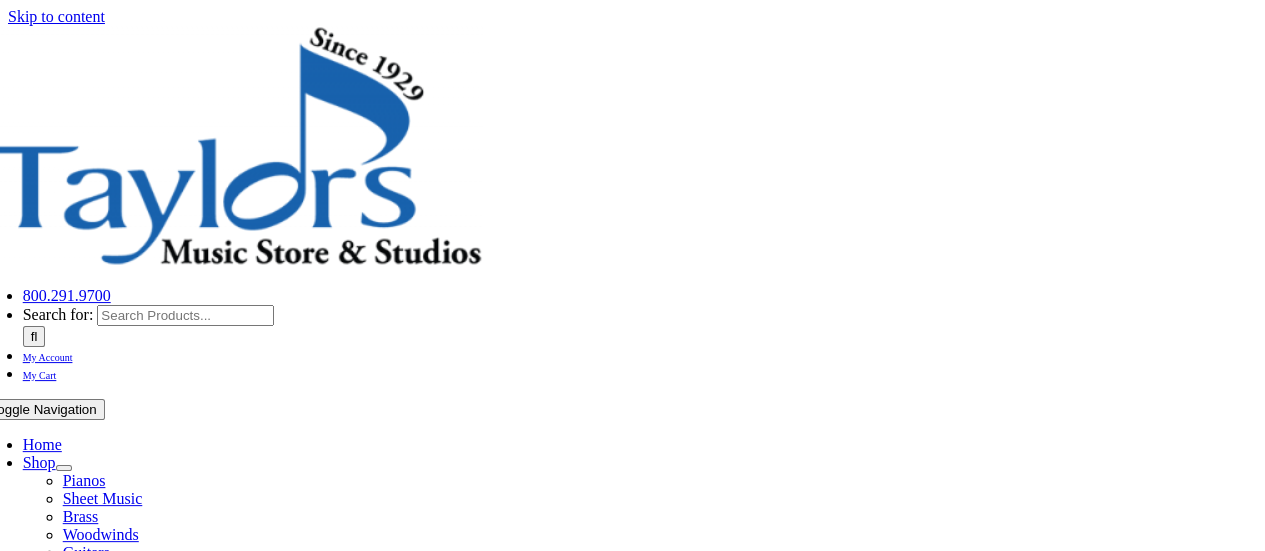 click on "Search for:" at bounding box center (185, 315) 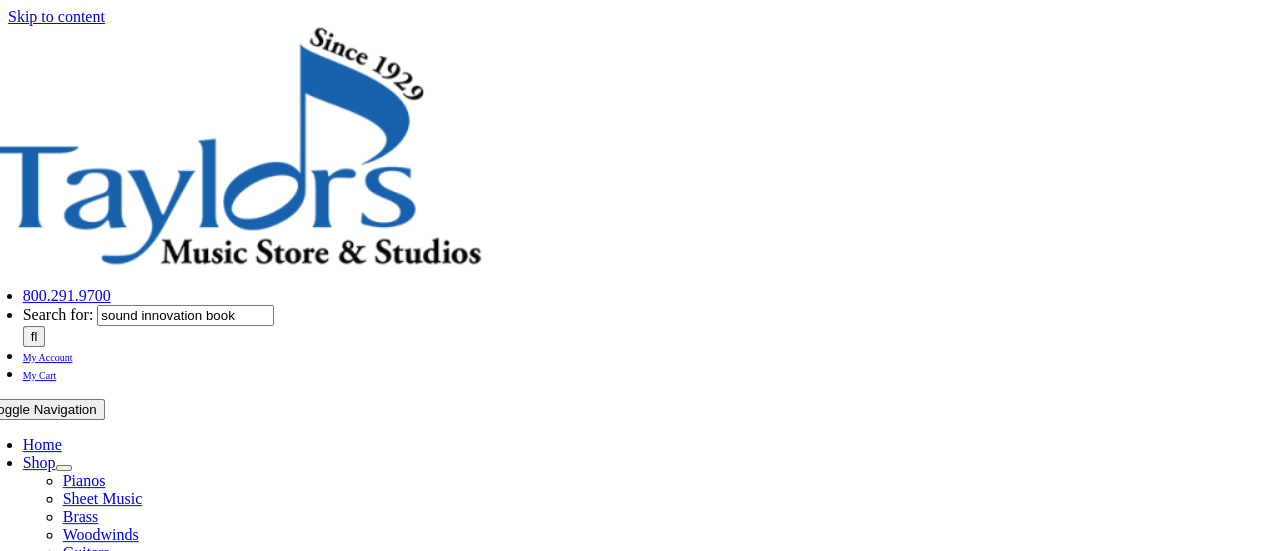 scroll, scrollTop: 0, scrollLeft: 44, axis: horizontal 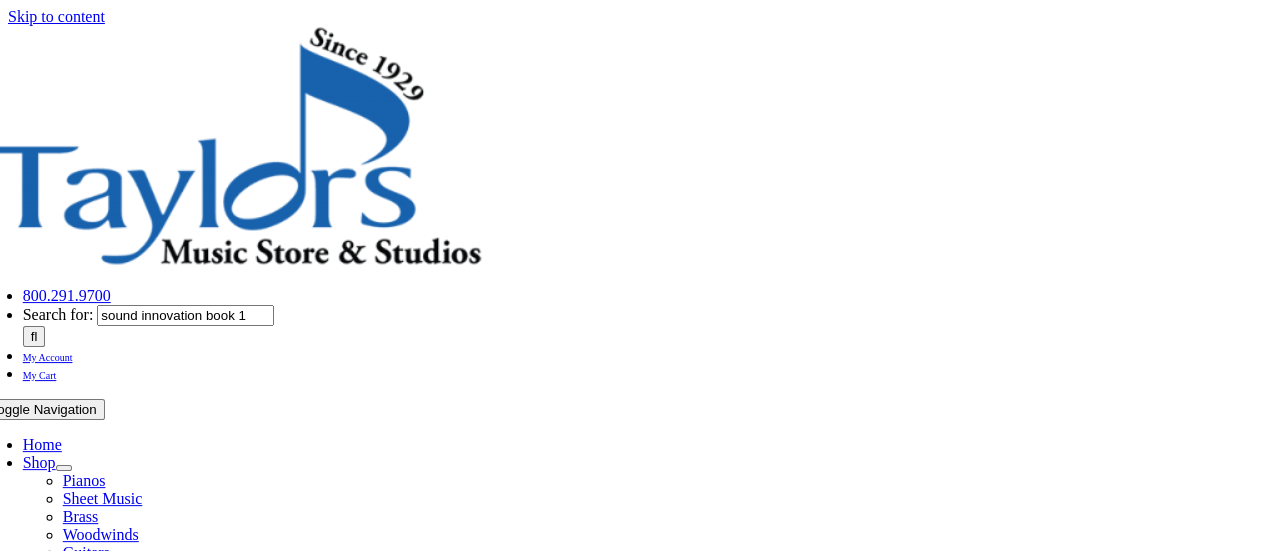 type on "sound innovation book 1" 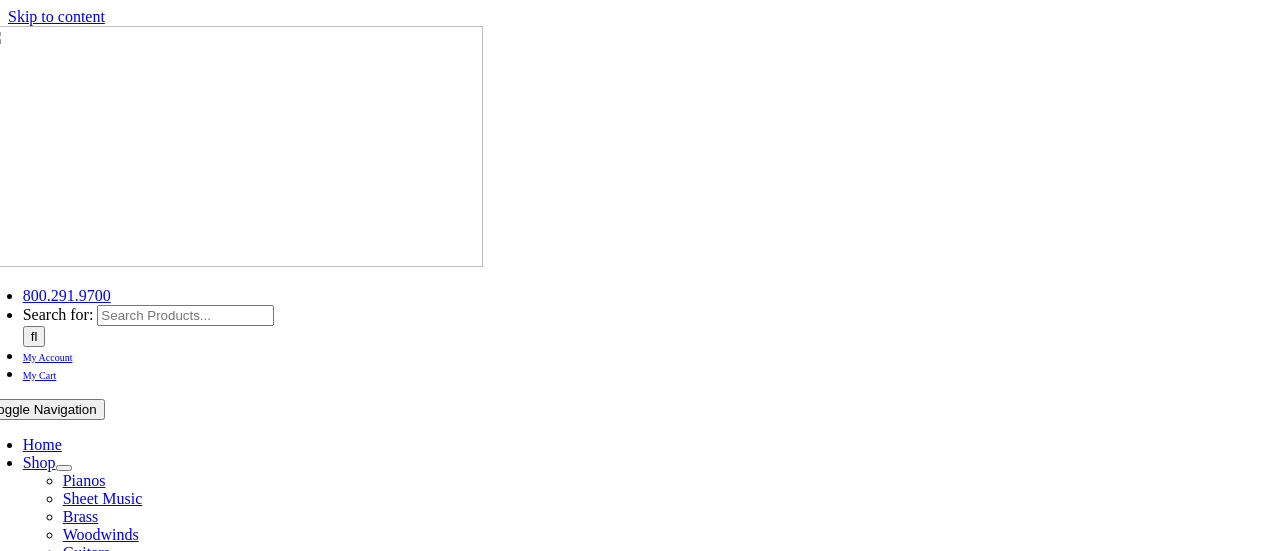 scroll, scrollTop: 0, scrollLeft: 0, axis: both 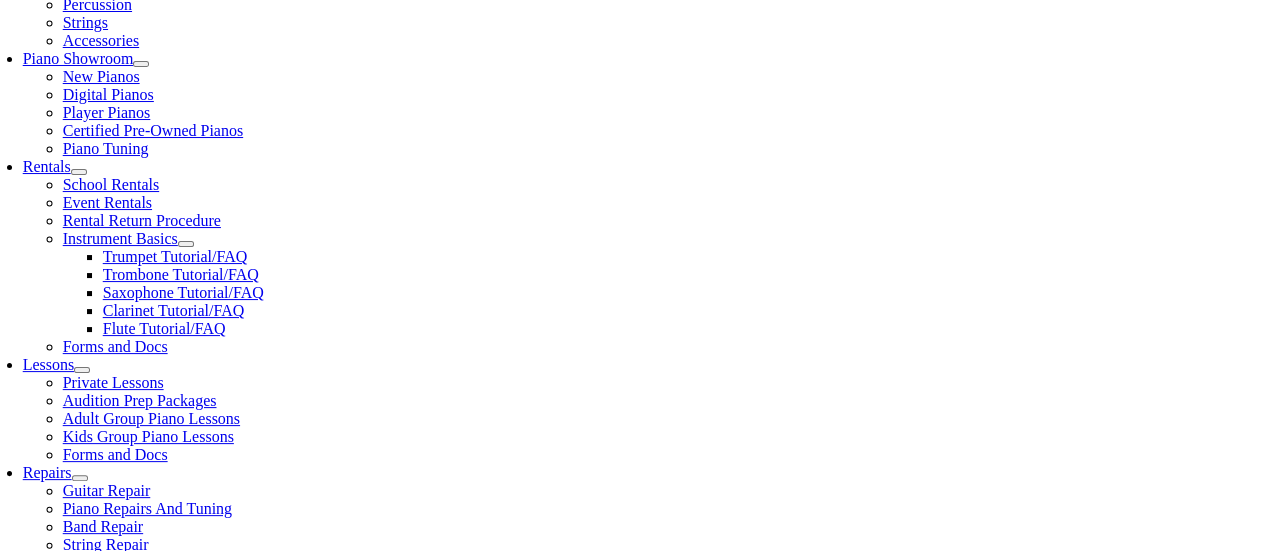 click on "I Agree, proceed to Checkout" at bounding box center [591, 1267] 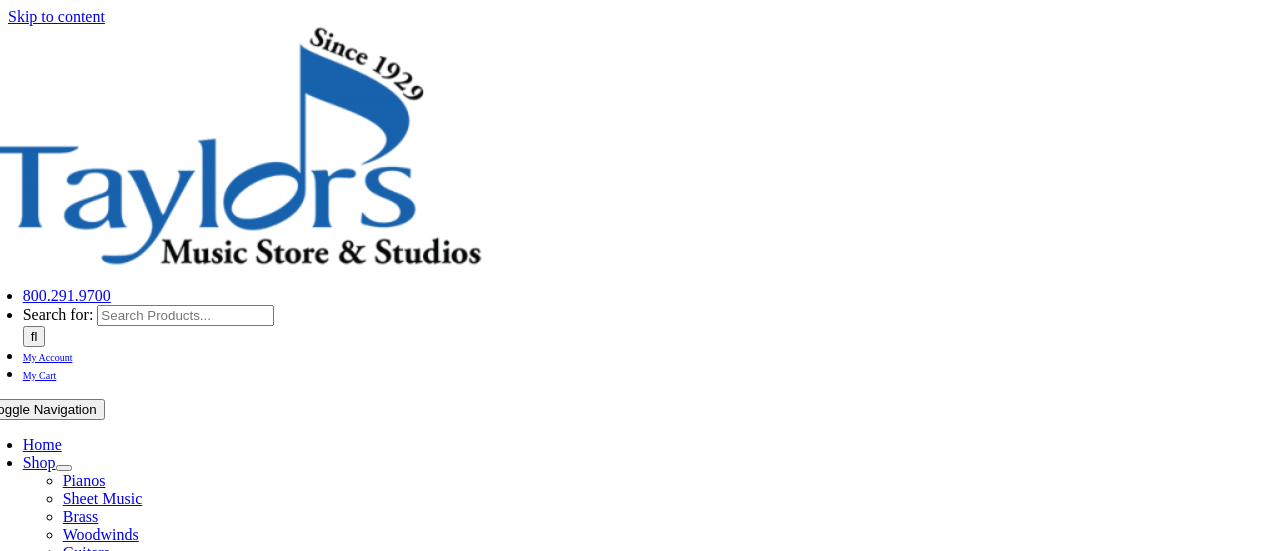 scroll, scrollTop: 0, scrollLeft: 0, axis: both 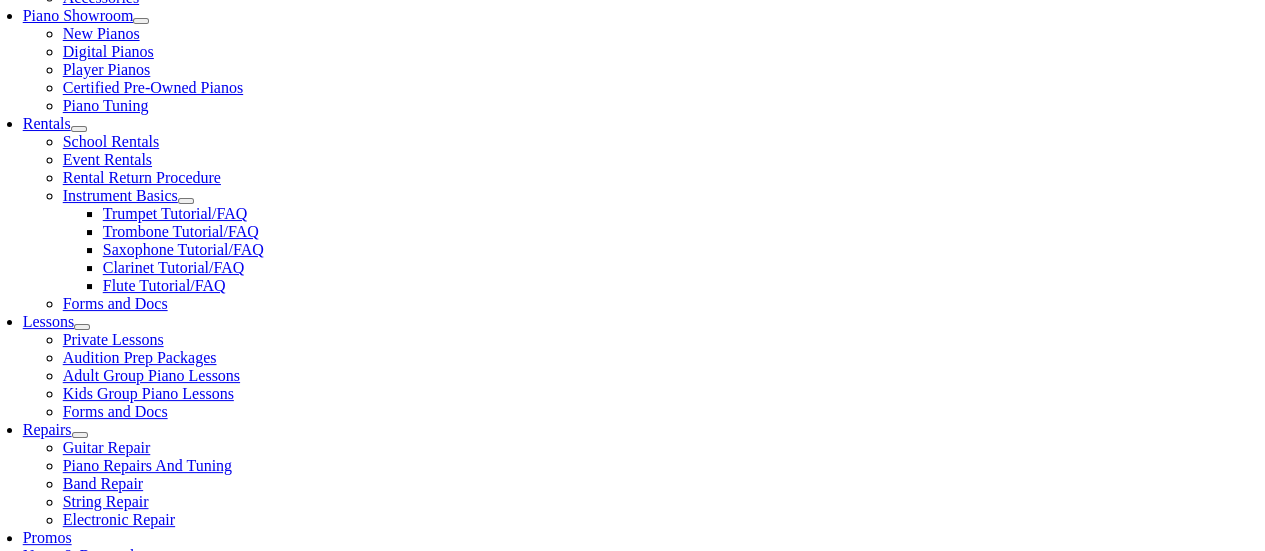 click on "Alabama Alaska  Arizona Arkansas California  Colorado Connecticut Delaware D. C. Florida Georgia  Hawaii Idaho Illinois Indiana Iowa Kansas Kentucky Louisiana Maine Maryland Massachusetts Michigan Minnesota Mississippi Missouri Montana Nebraska Nevada New Hampshire New Jersey New Mexico New York North Carolina North Dakota Ohio Oklahoma Oregon Pennsylvania Rhode Island South Carolina South Dakota Tennessee Texas Utah Vermont Virginia Washington West Virginia Wisconsin Wyoming Armed Forces (AA) Armed Forces (AE) Armed Forces (AP)" at bounding box center [1013, 1027] 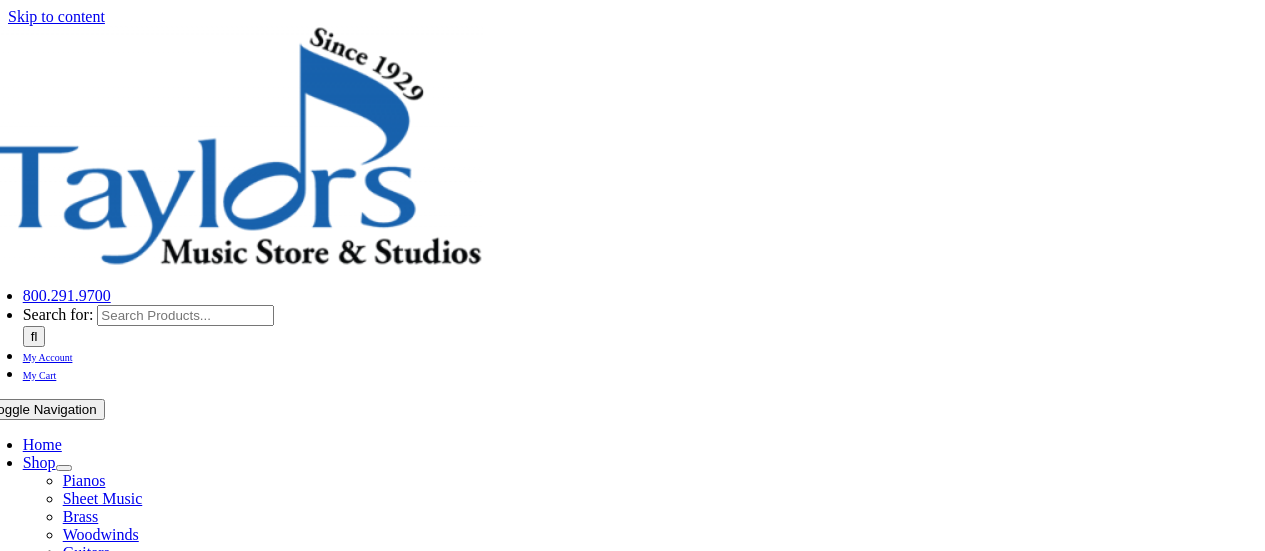 select on "PA" 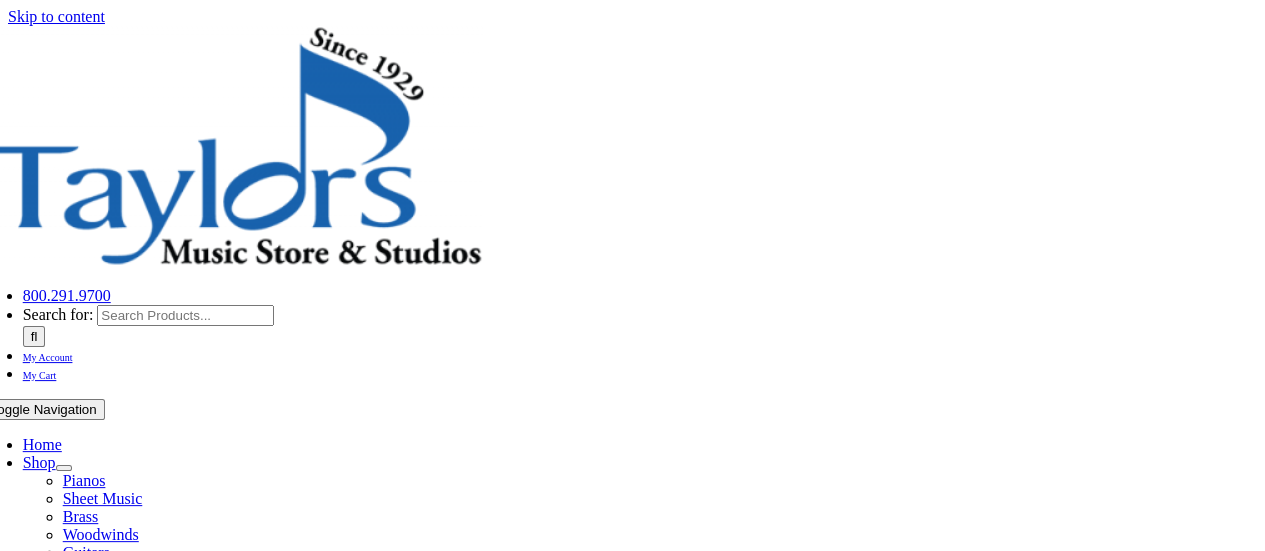 scroll, scrollTop: 0, scrollLeft: 0, axis: both 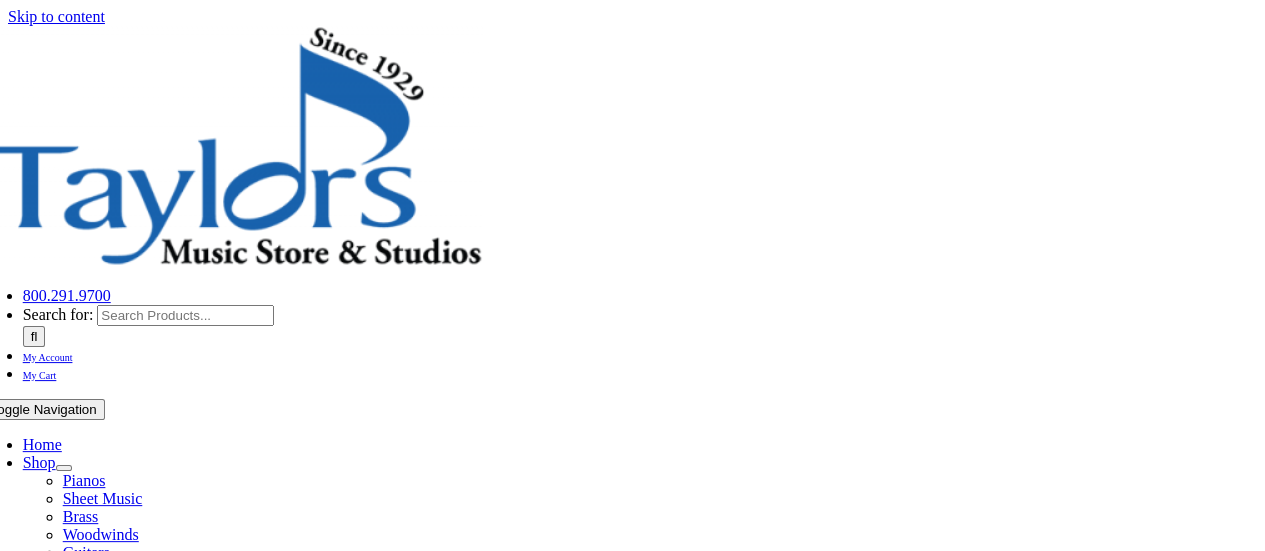 click on "800.291.9700
800.291.9700
Search for:

My Account My Cart Toggle Navigation Home Shop Pianos Sheet Music Brass Woodwinds Guitars Percussion Strings Accessories Piano Showroom New Pianos Digital Pianos Player Pianos Certified Pre-Owned Pianos Piano Tuning Rentals School Rentals Event Rentals Rental Return Procedure Instrument Basics Trumpet Tutorial/FAQ Trombone Tutorial/FAQ Saxophone Tutorial/FAQ Clarinet Tutorial/FAQ Flute Tutorial/FAQ Forms and Docs Lessons Private Lessons Audition Prep Packages Adult Group Piano Lessons Kids Group Piano Lessons Forms and Docs Repairs Guitar Repair Piano Repairs And Tuning Band Repair String Repair Electronic Repair Promos News & Research About Contact Us Jobs [PHONE_NUMBER]
Search for:

My Account My Cart" at bounding box center [640, 627] 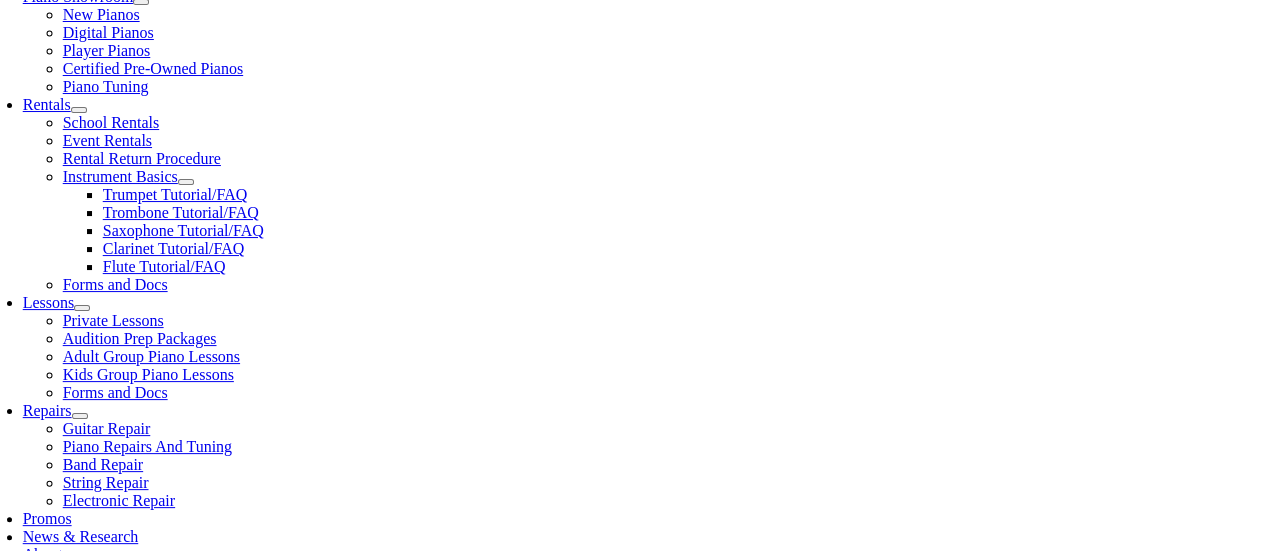 scroll, scrollTop: 637, scrollLeft: 0, axis: vertical 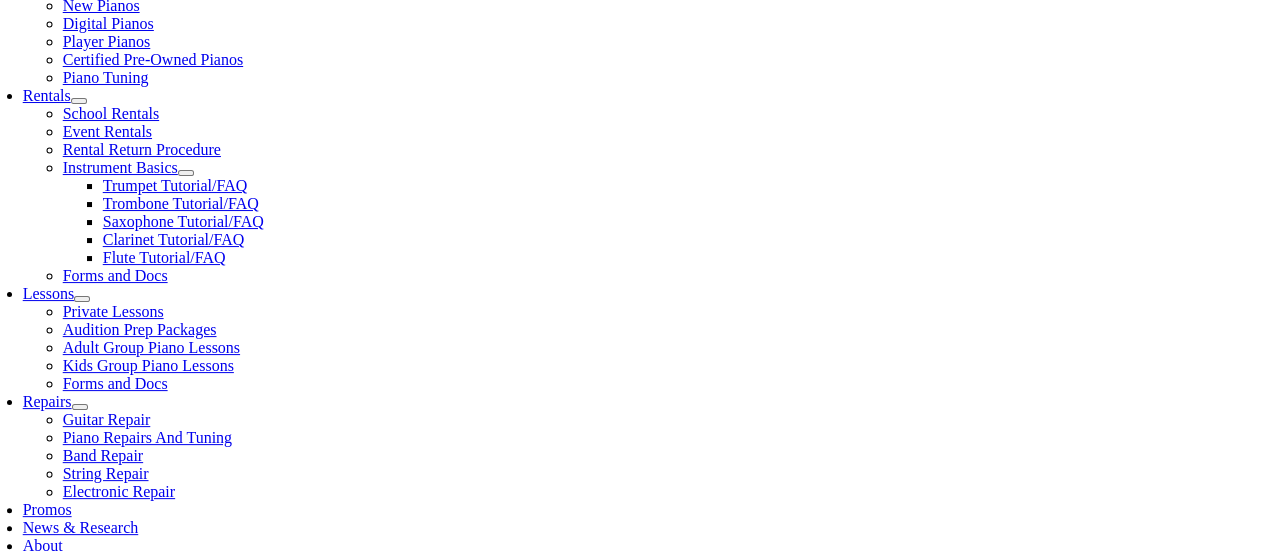 click on "I Agree, proceed to Checkout" at bounding box center [591, 1230] 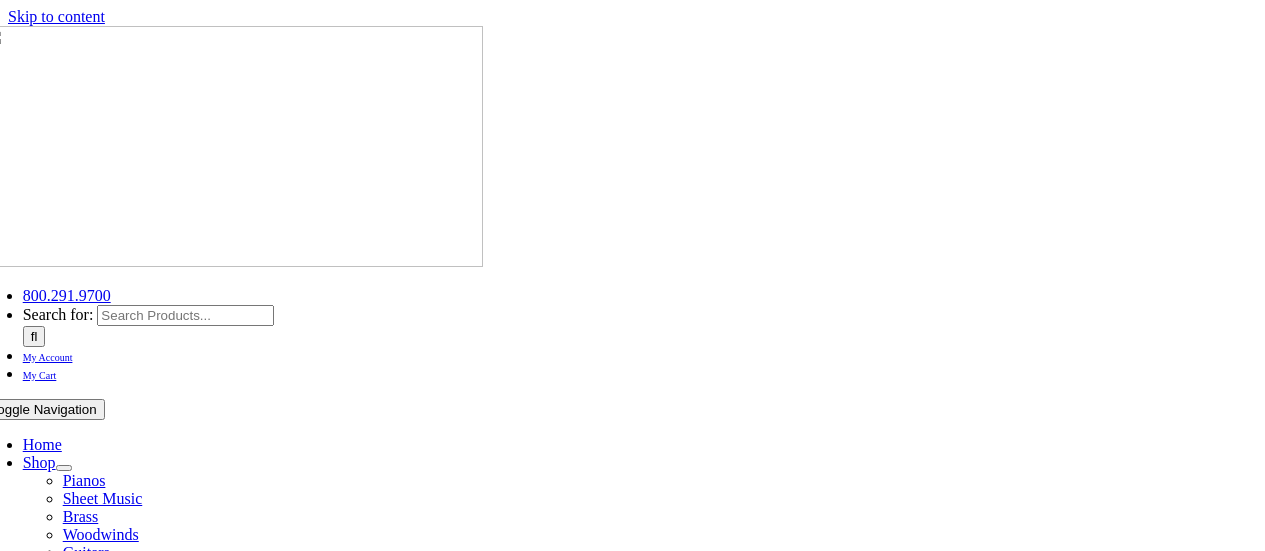 scroll, scrollTop: 0, scrollLeft: 0, axis: both 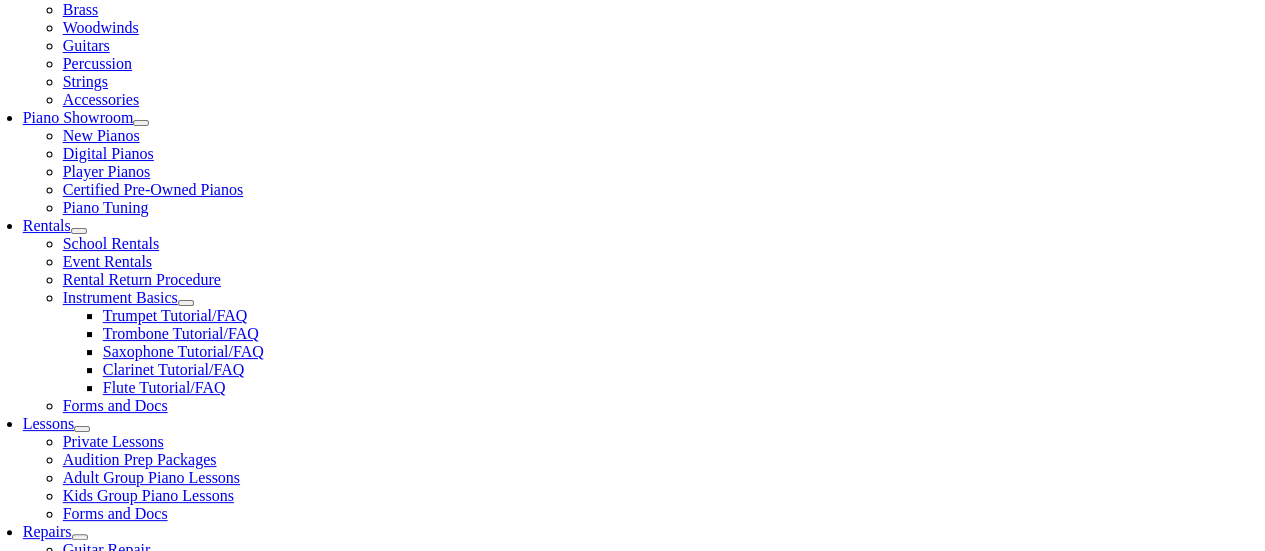 click on "Register" at bounding box center (19, 1155) 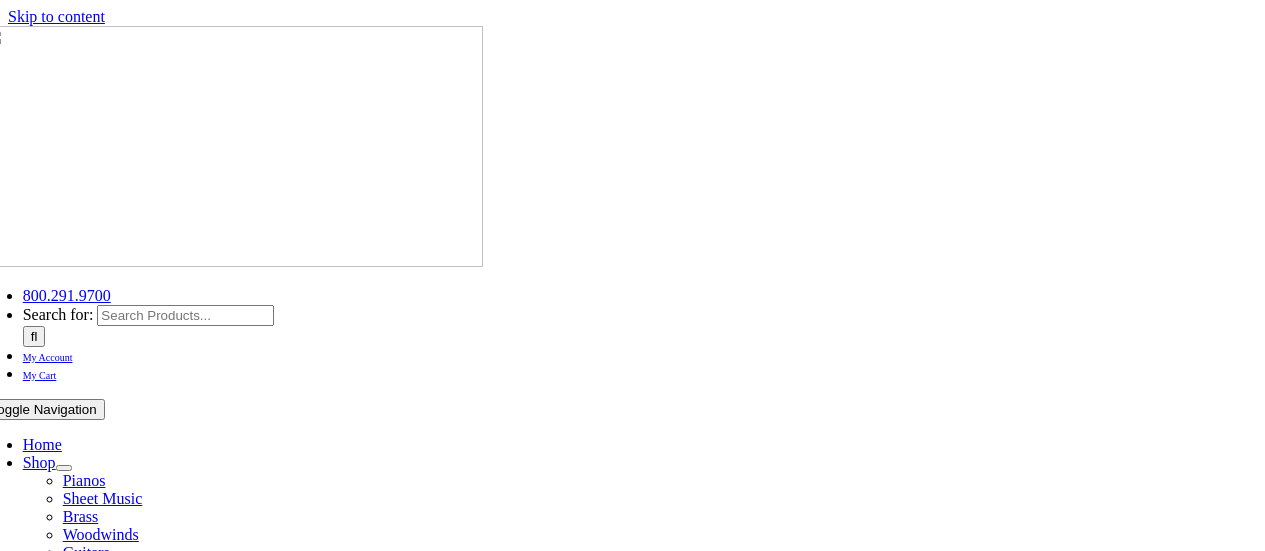 select on "PA" 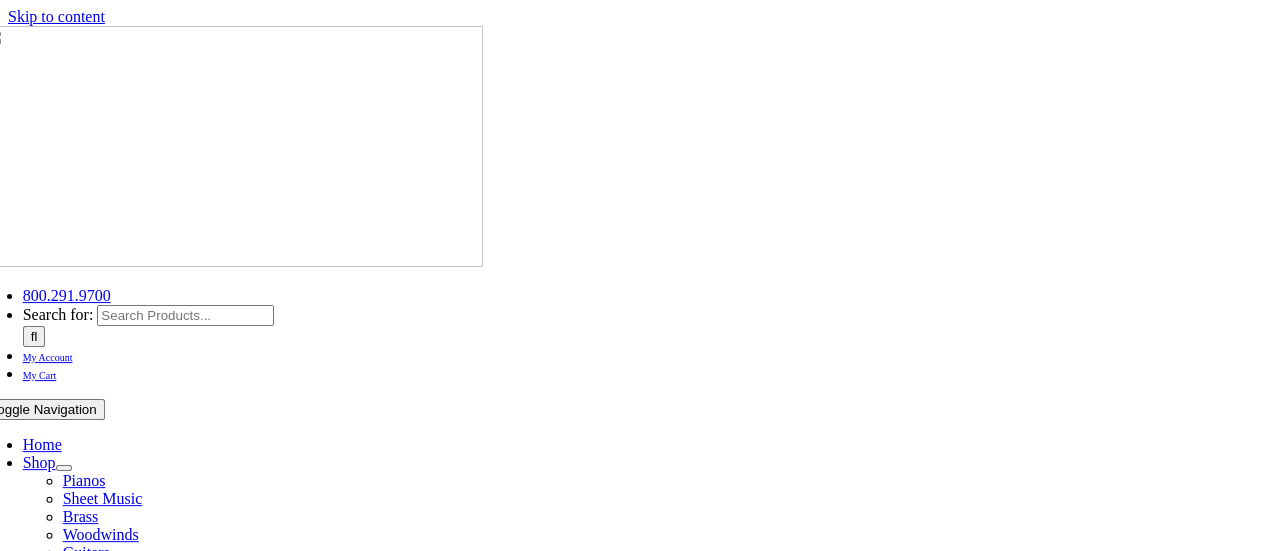 scroll, scrollTop: 0, scrollLeft: 0, axis: both 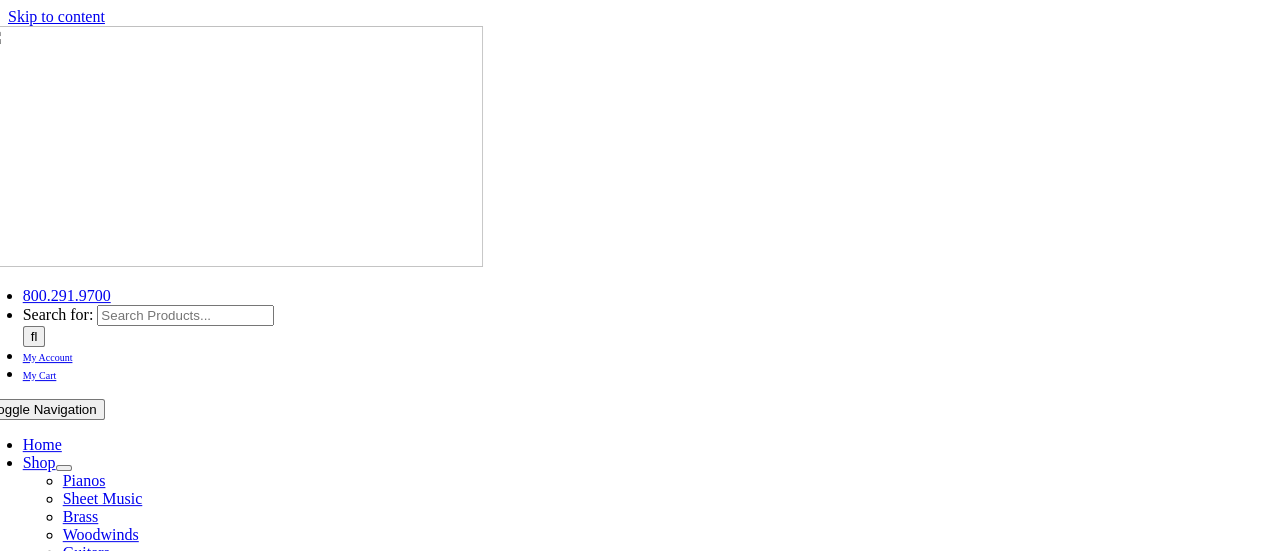 click on "My Account" at bounding box center (48, 357) 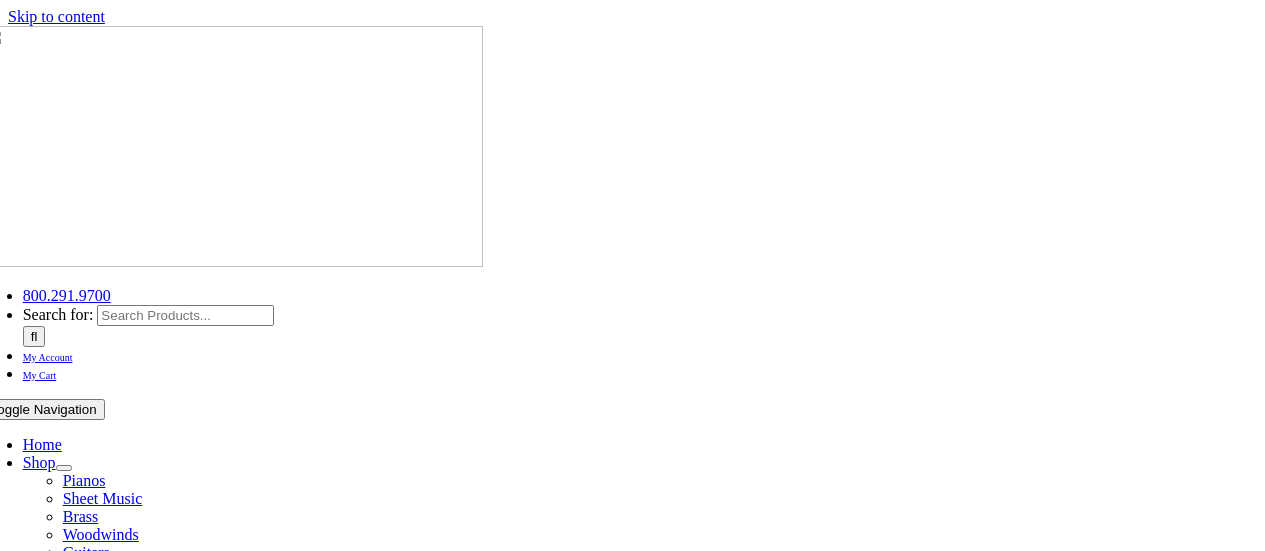 scroll, scrollTop: 0, scrollLeft: 0, axis: both 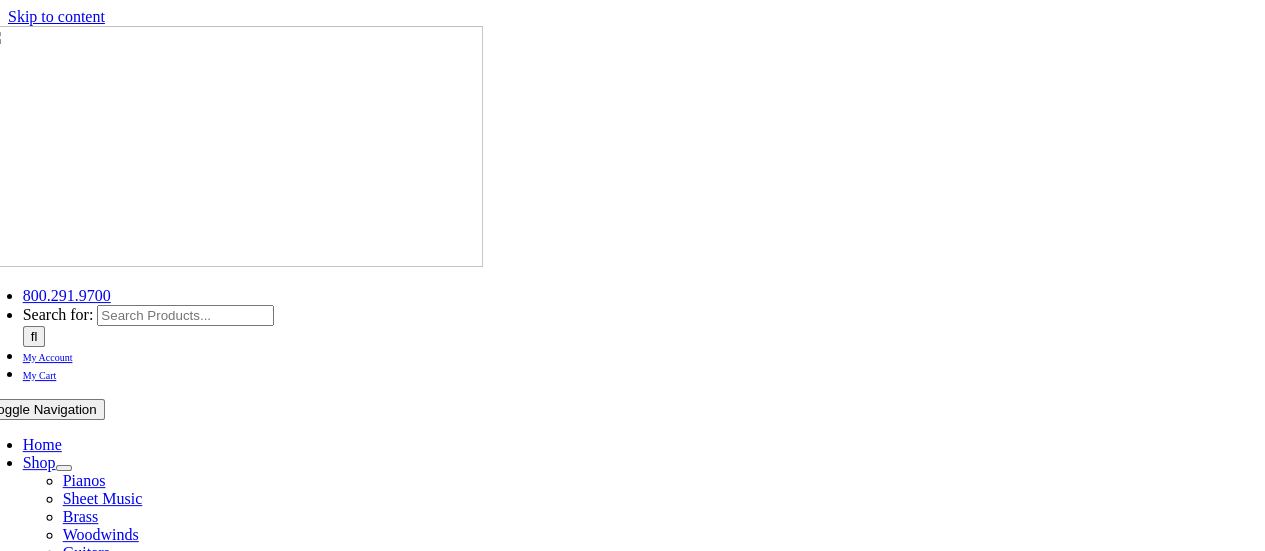 click on "Search for:" at bounding box center (185, 315) 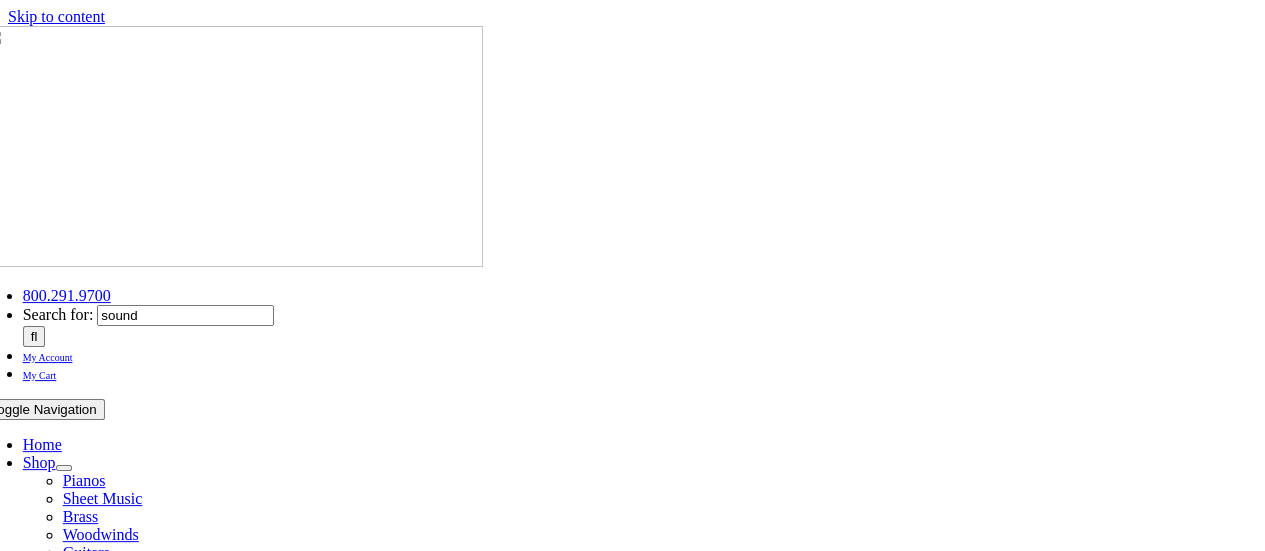 type on "sound innovation book 1" 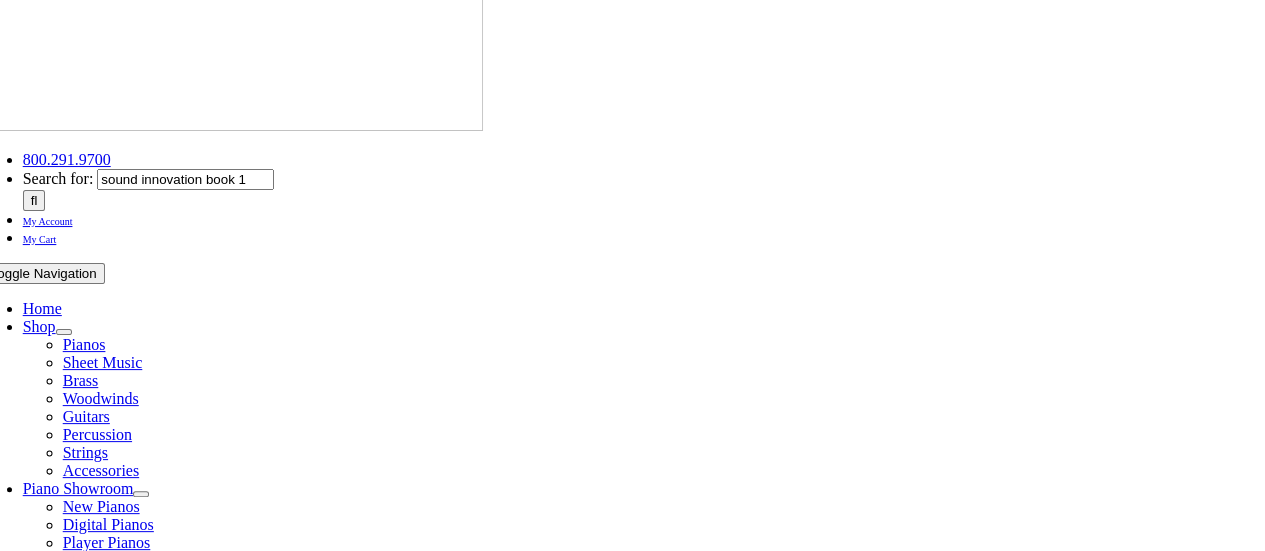 scroll, scrollTop: 140, scrollLeft: 0, axis: vertical 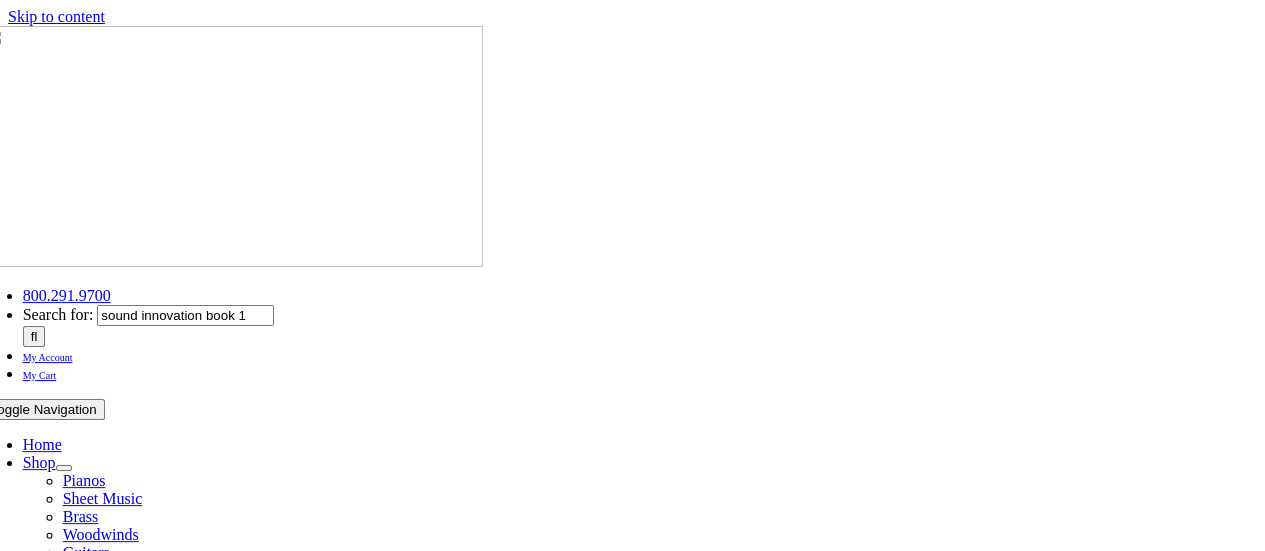 click on "" at bounding box center (34, 336) 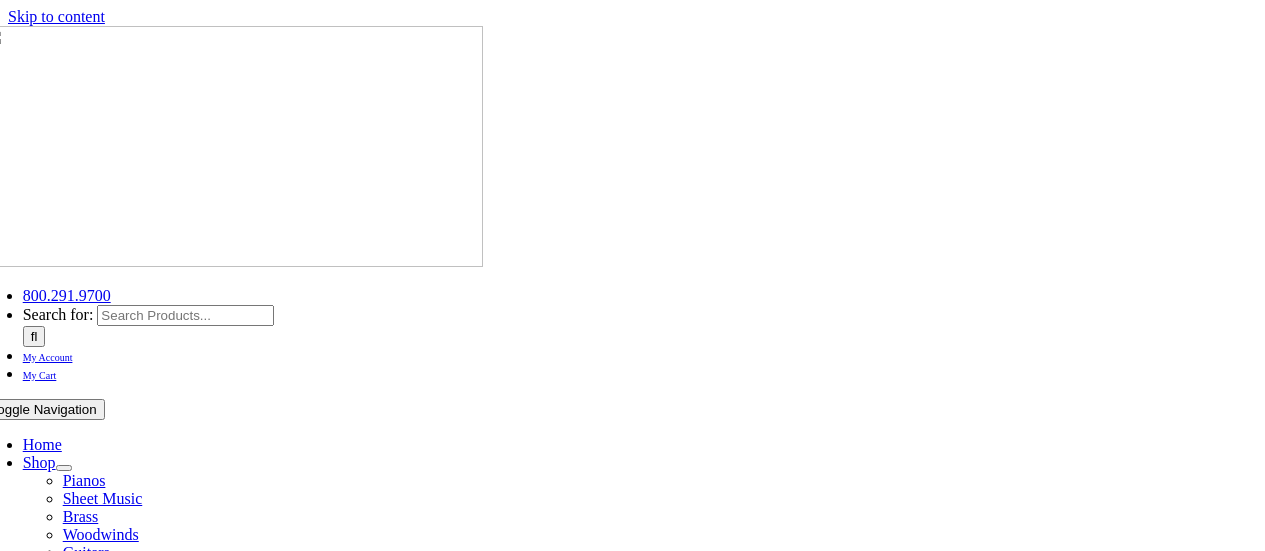 scroll, scrollTop: 0, scrollLeft: 0, axis: both 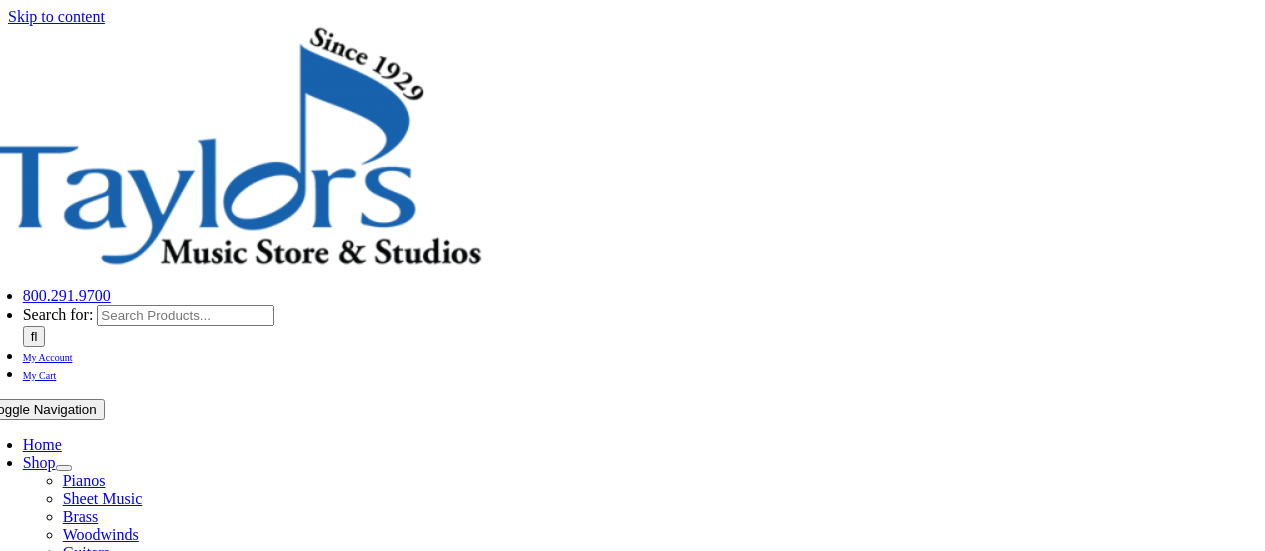select on "PA" 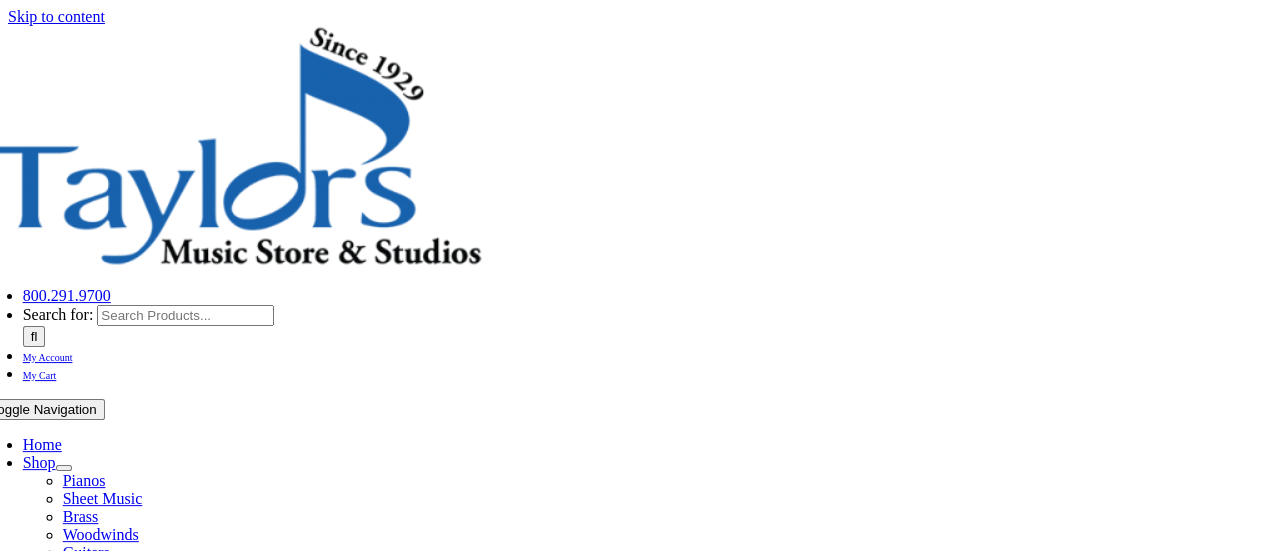 scroll, scrollTop: 0, scrollLeft: 0, axis: both 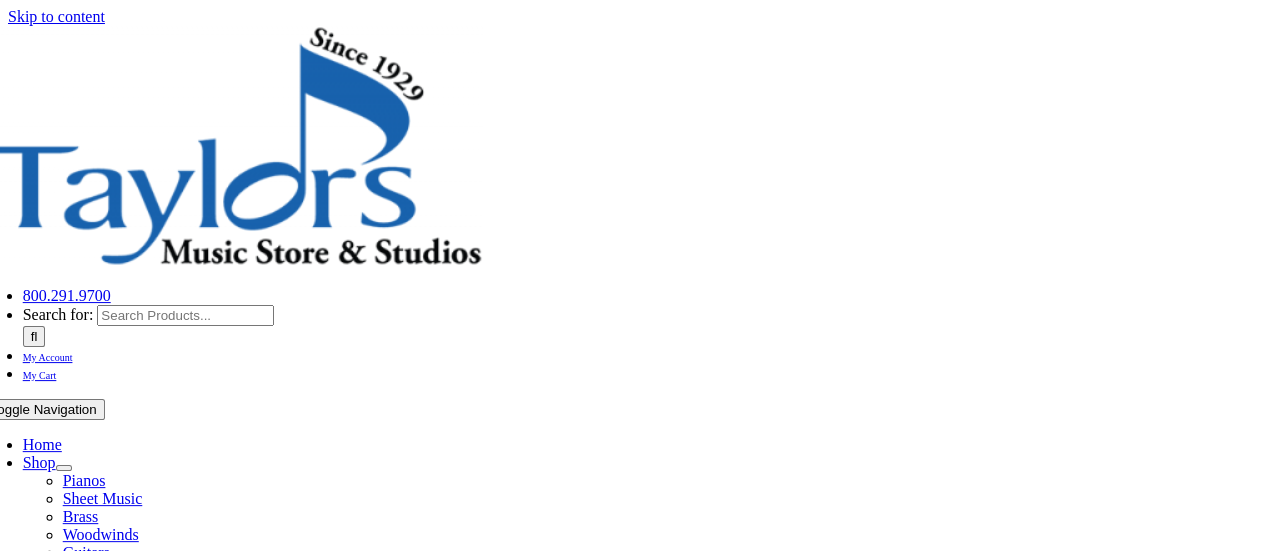 click on "Search for:" at bounding box center (185, 315) 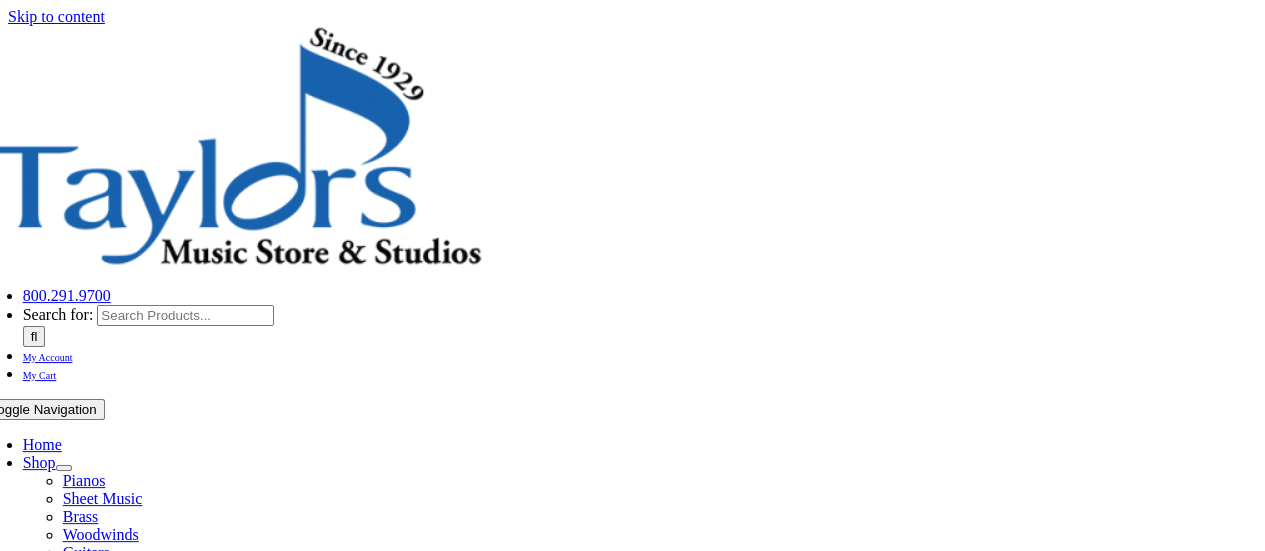 type on "Rico Royal 10 Pack of #2.0 Reeds" 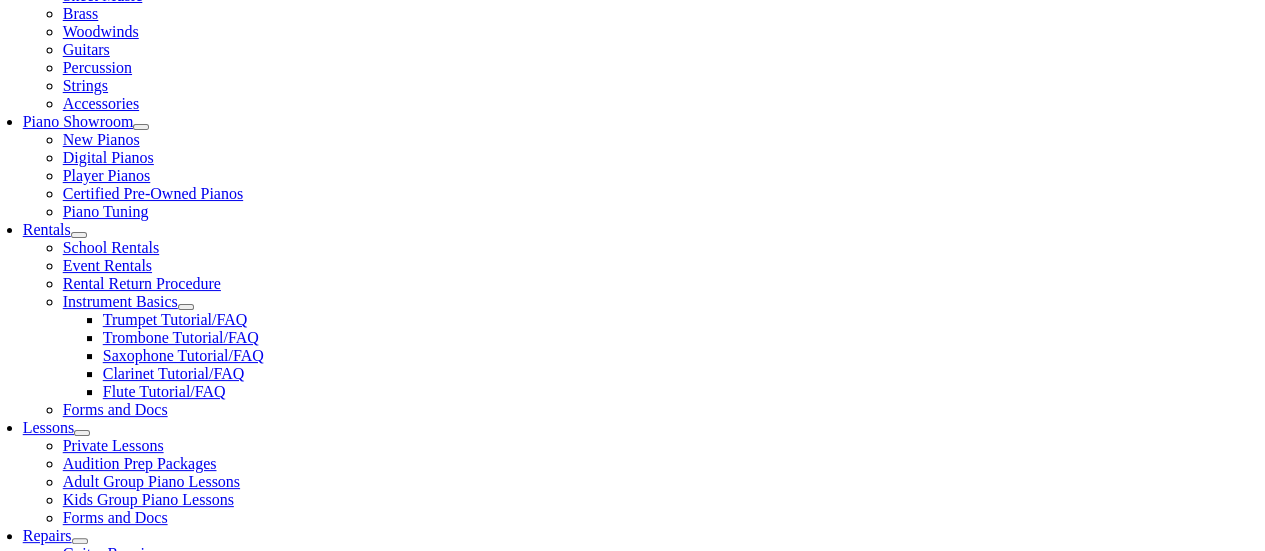 scroll, scrollTop: 595, scrollLeft: 0, axis: vertical 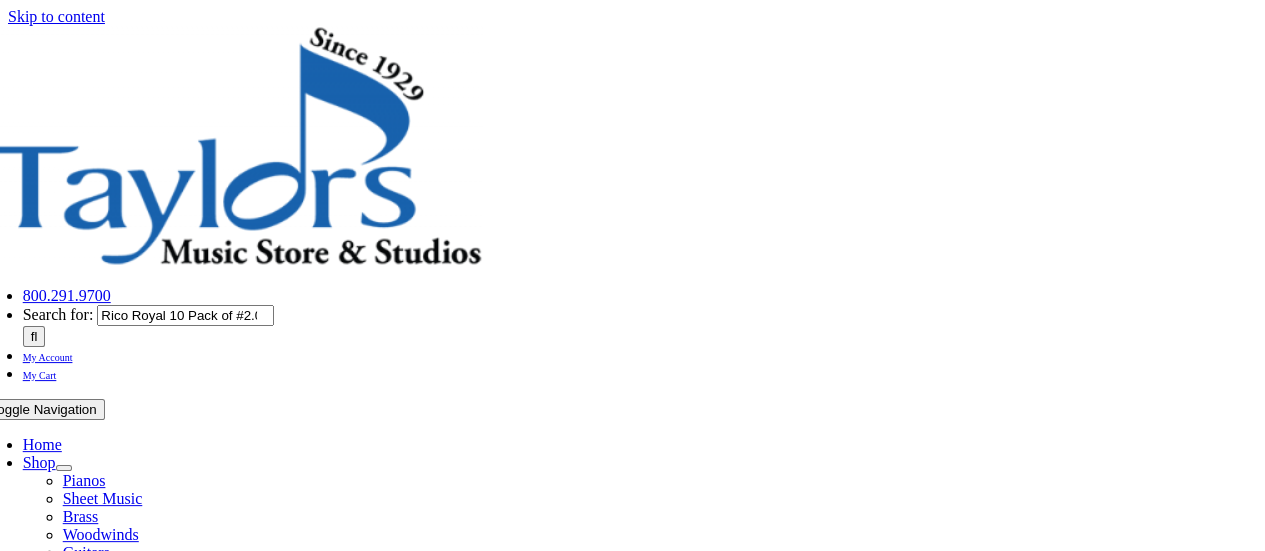click on "" at bounding box center (34, 336) 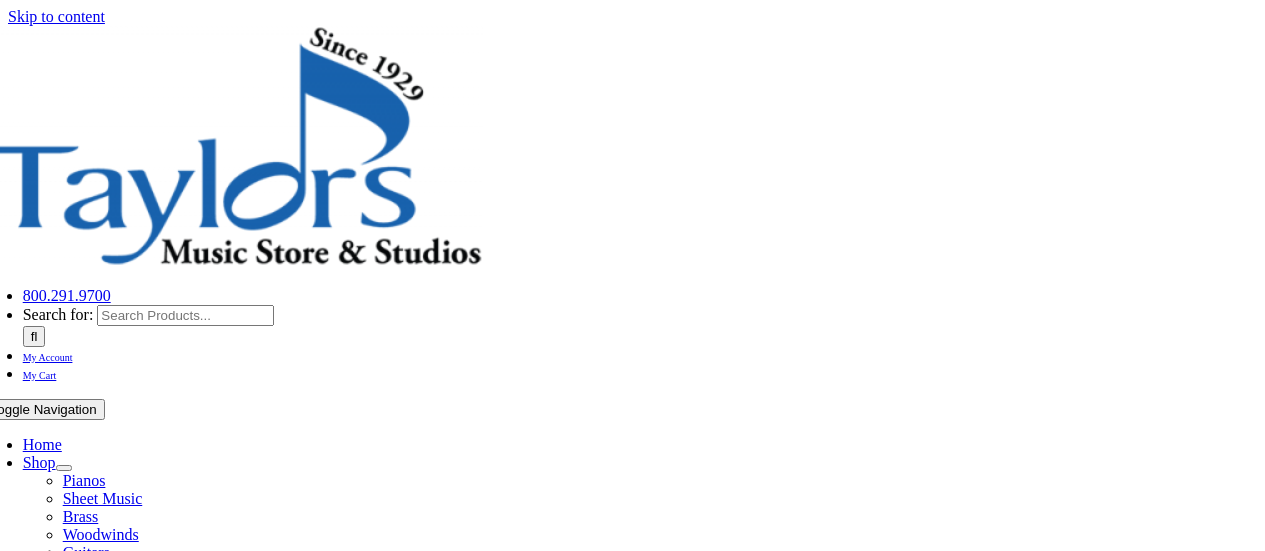 select on "PA" 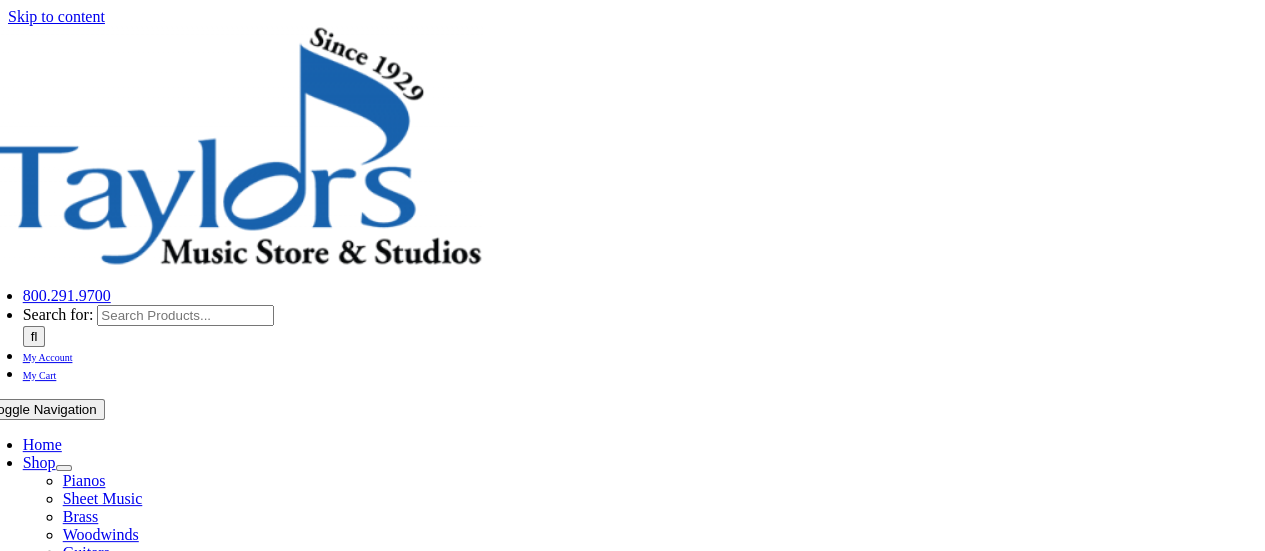 scroll, scrollTop: 0, scrollLeft: 0, axis: both 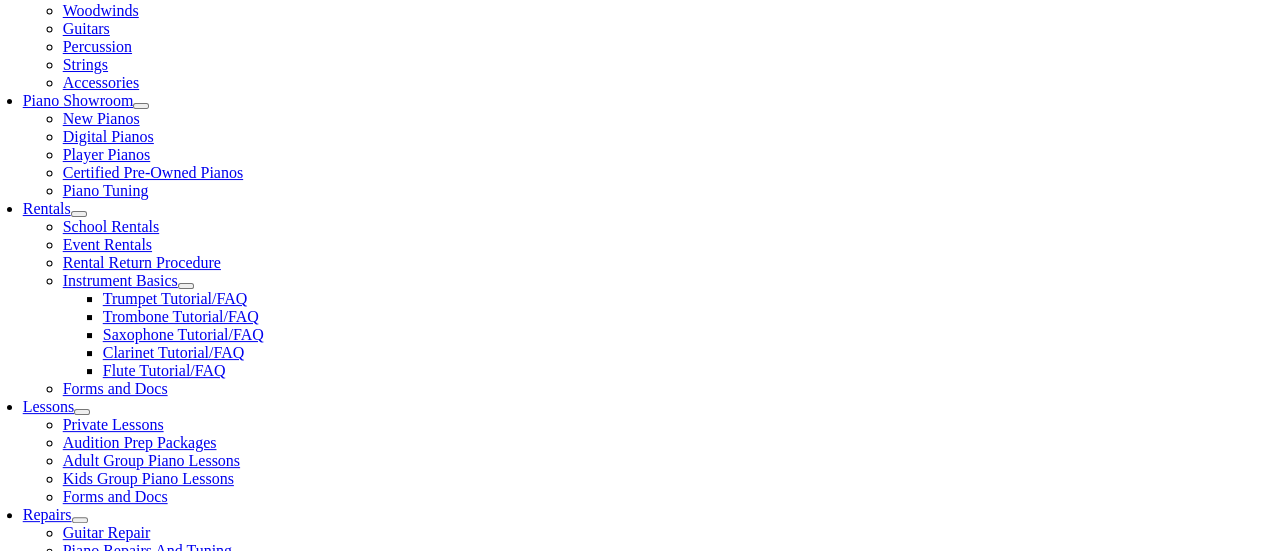click on "2" at bounding box center [744, 990] 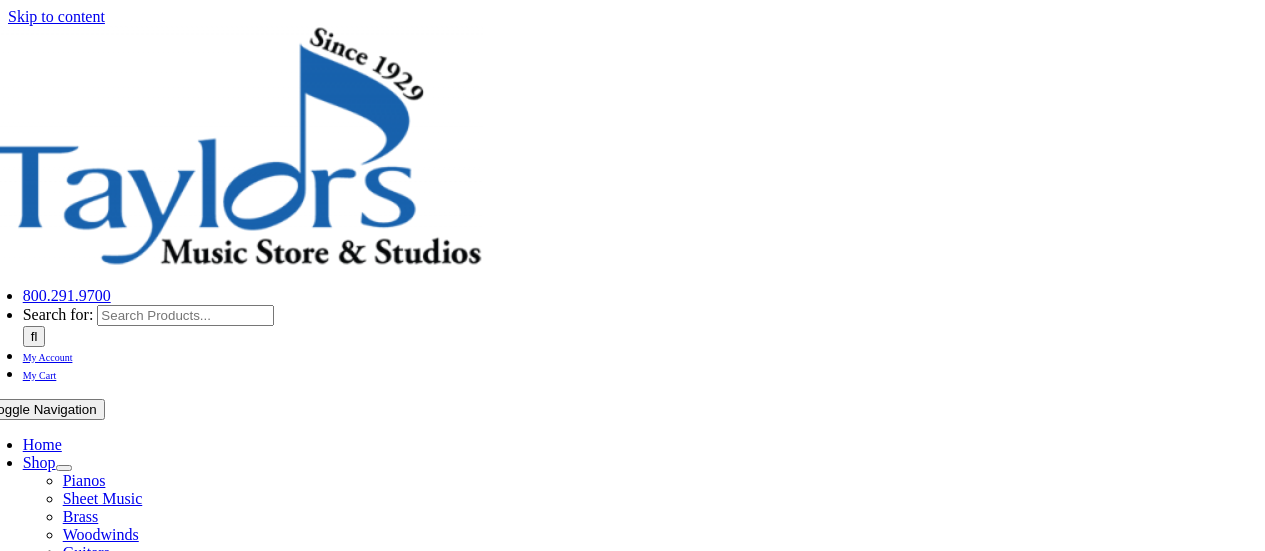 select on "PA" 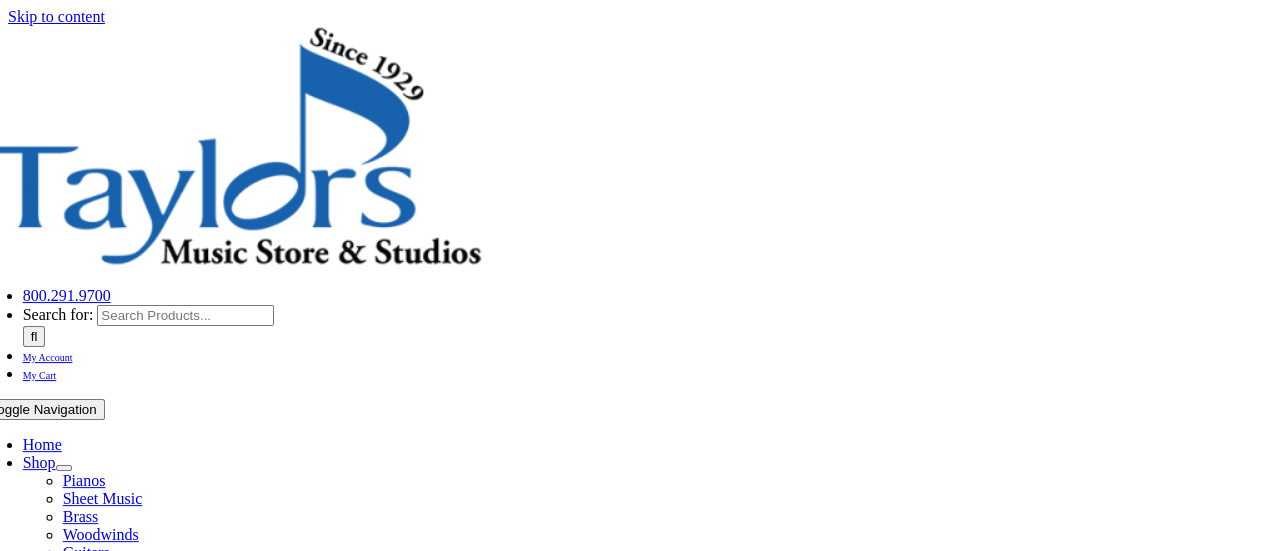 scroll, scrollTop: 0, scrollLeft: 0, axis: both 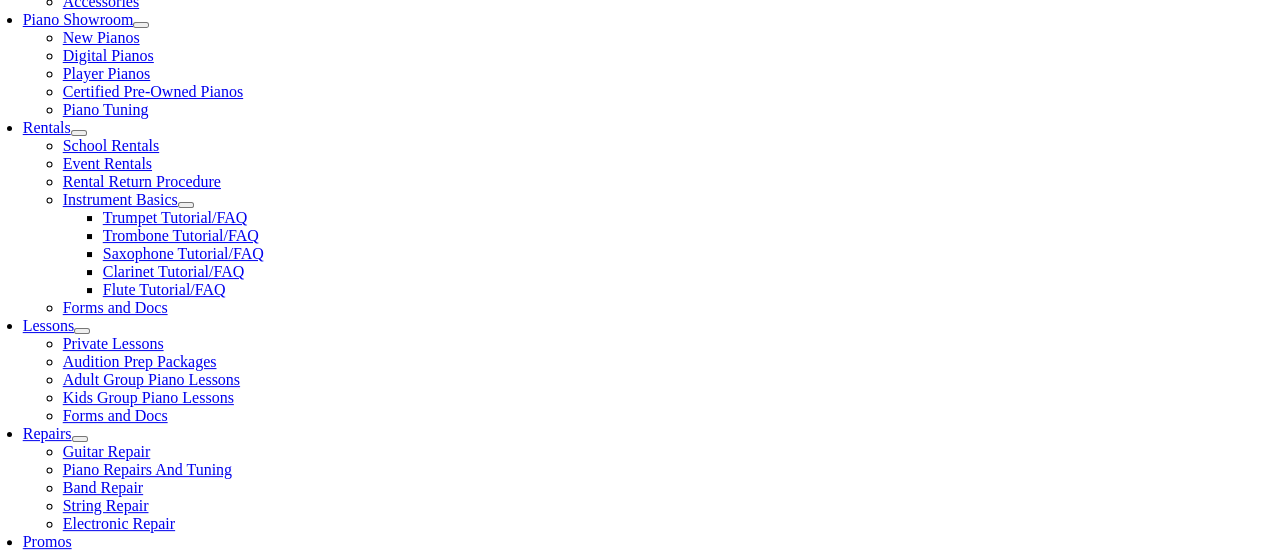 click on "I Agree, proceed to Checkout" at bounding box center (591, 1262) 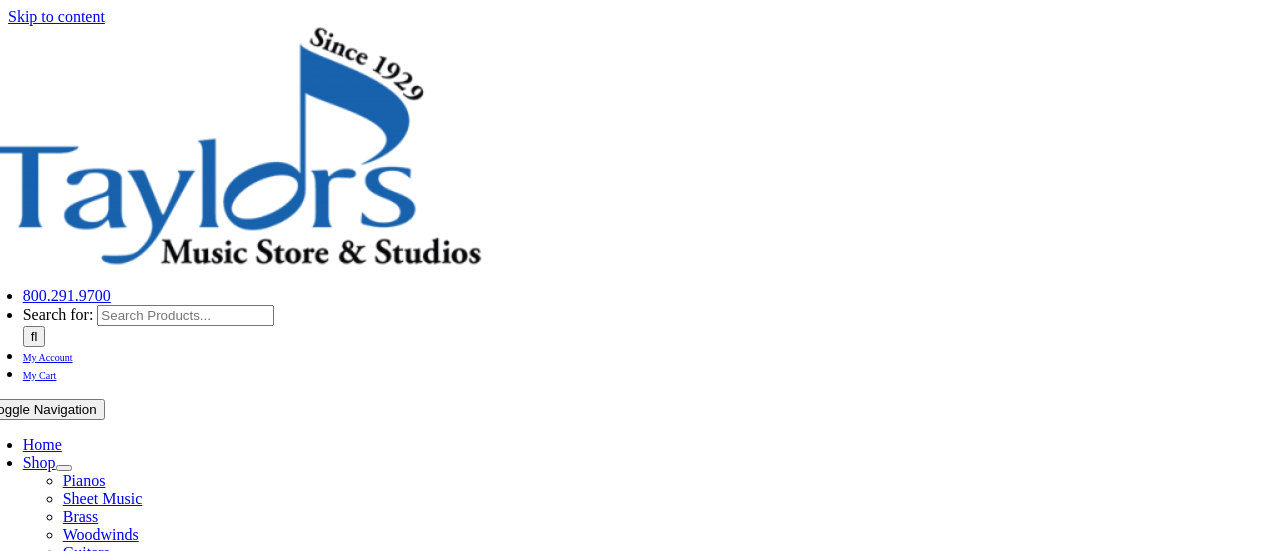 select 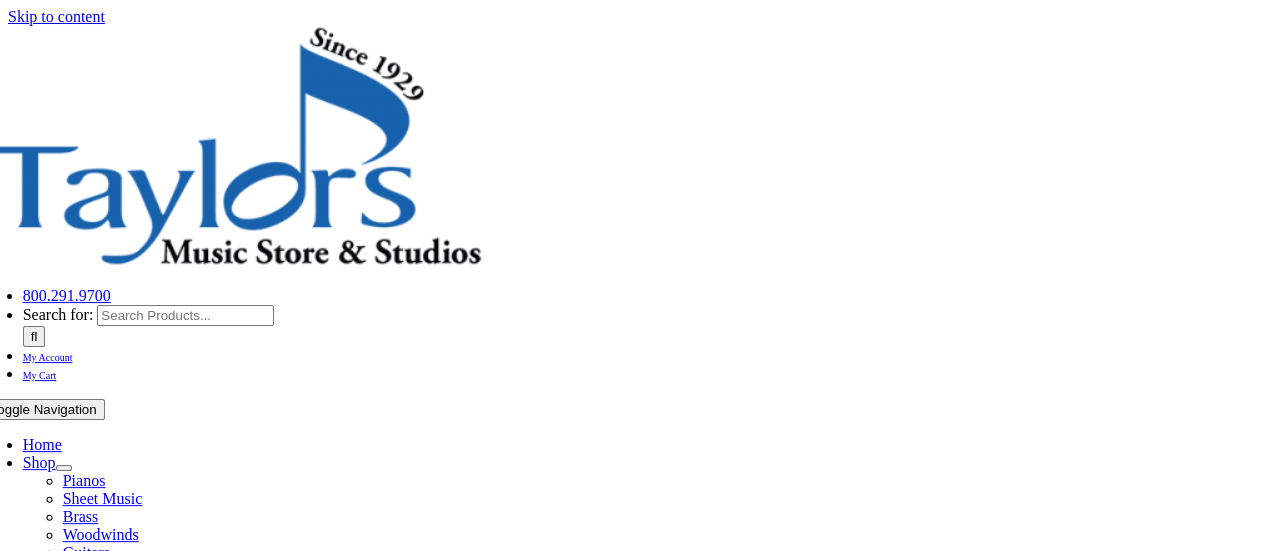 scroll, scrollTop: 0, scrollLeft: 0, axis: both 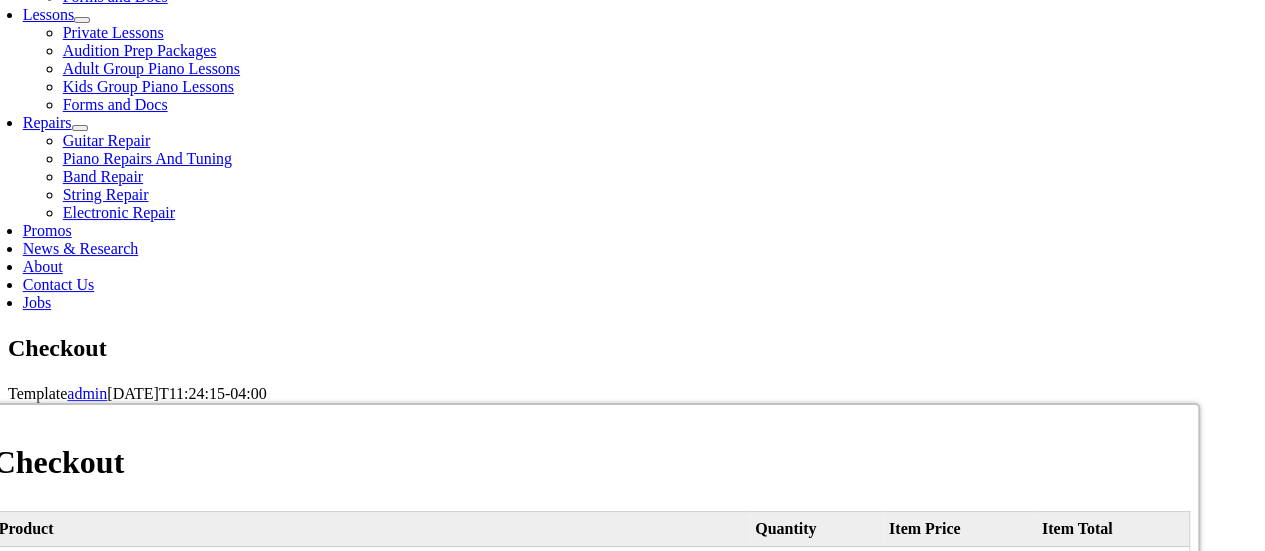 click on "First name:" at bounding box center (184, 908) 